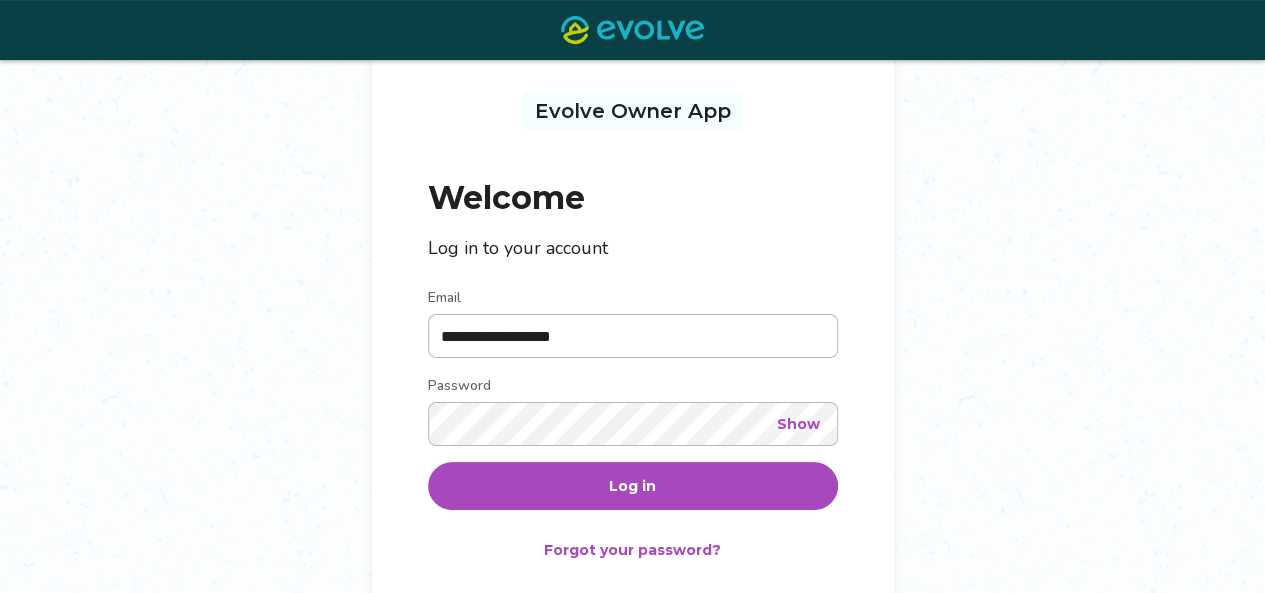 scroll, scrollTop: 92, scrollLeft: 0, axis: vertical 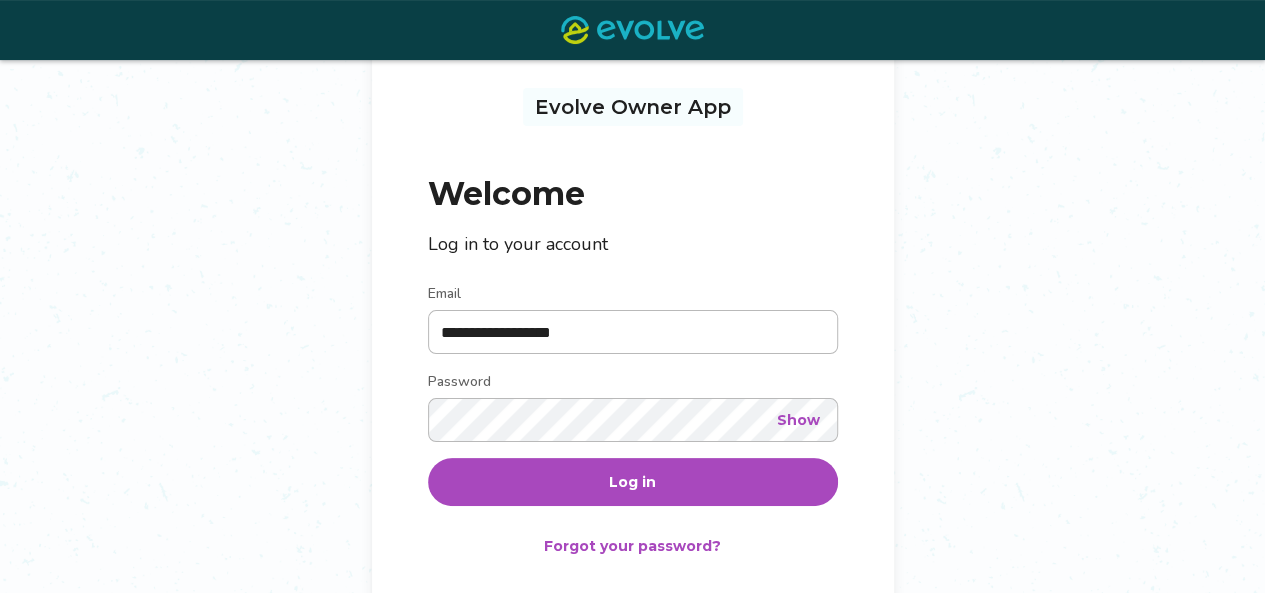 type on "**********" 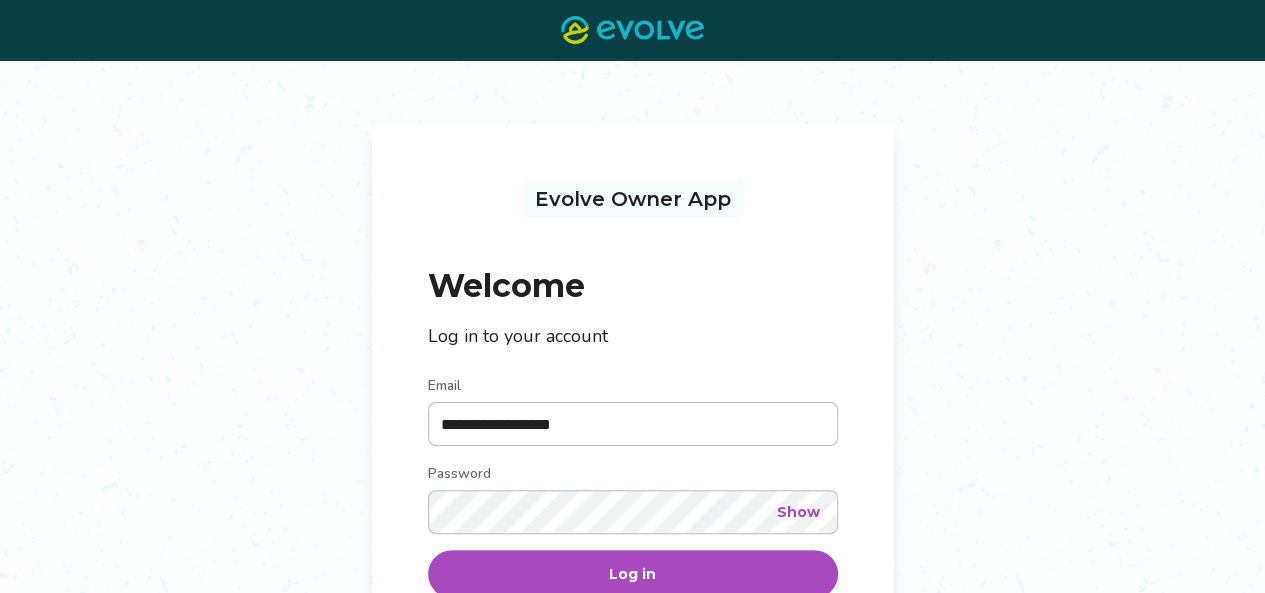 type on "**********" 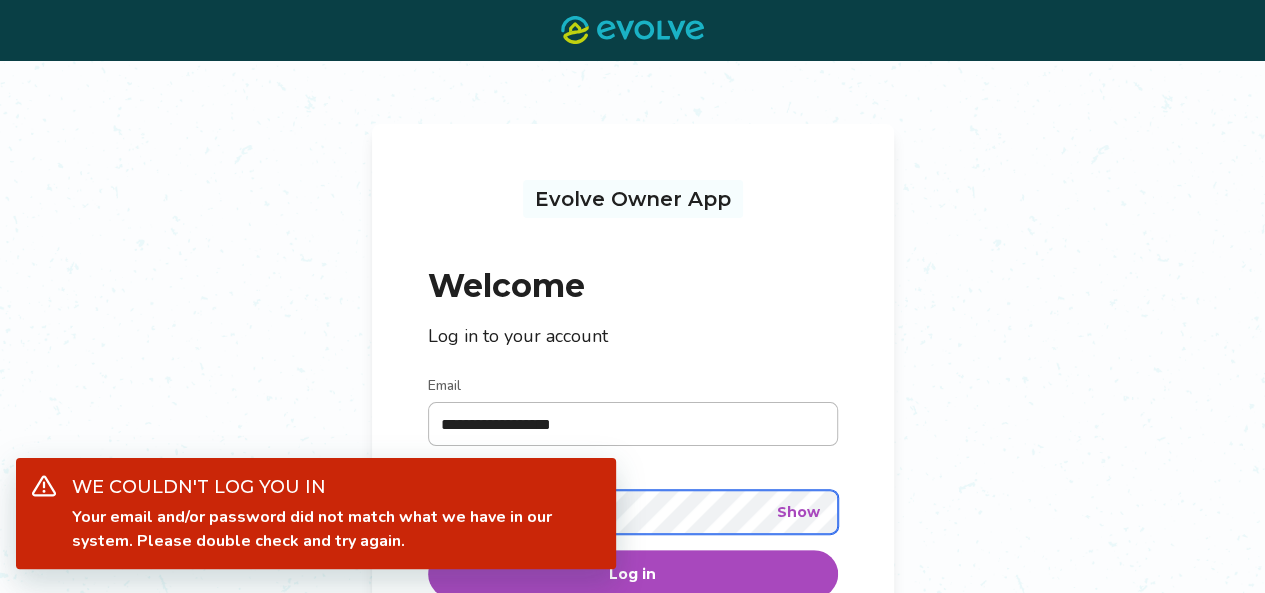 click on "**********" at bounding box center (632, 411) 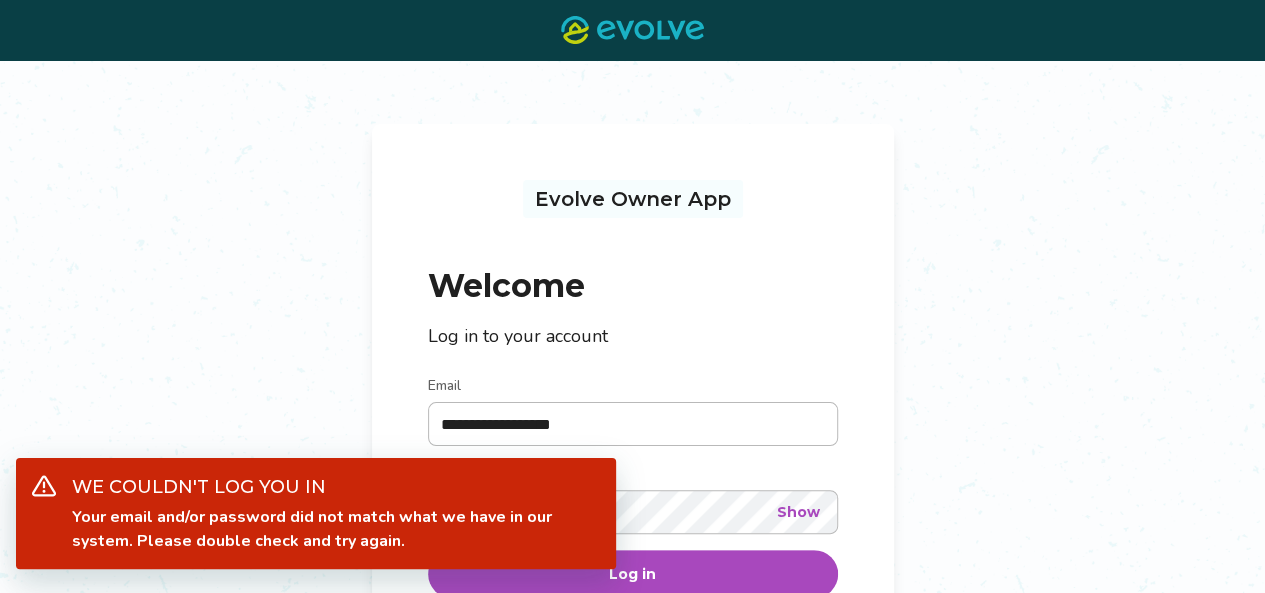 click on "**********" at bounding box center [632, 441] 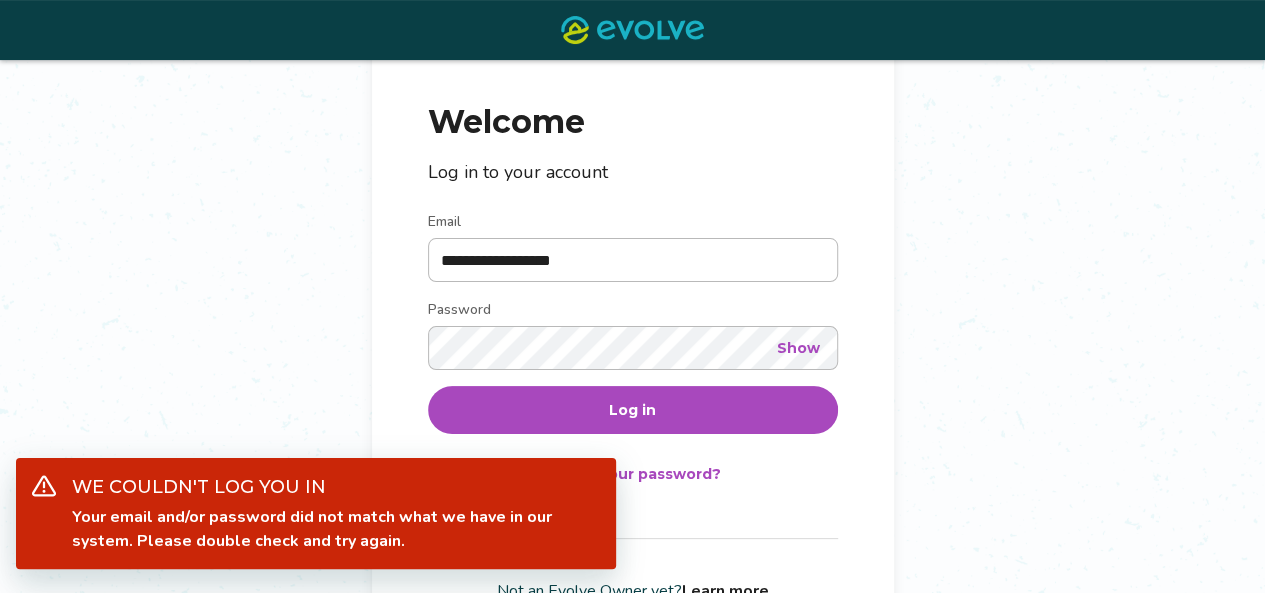 scroll, scrollTop: 177, scrollLeft: 0, axis: vertical 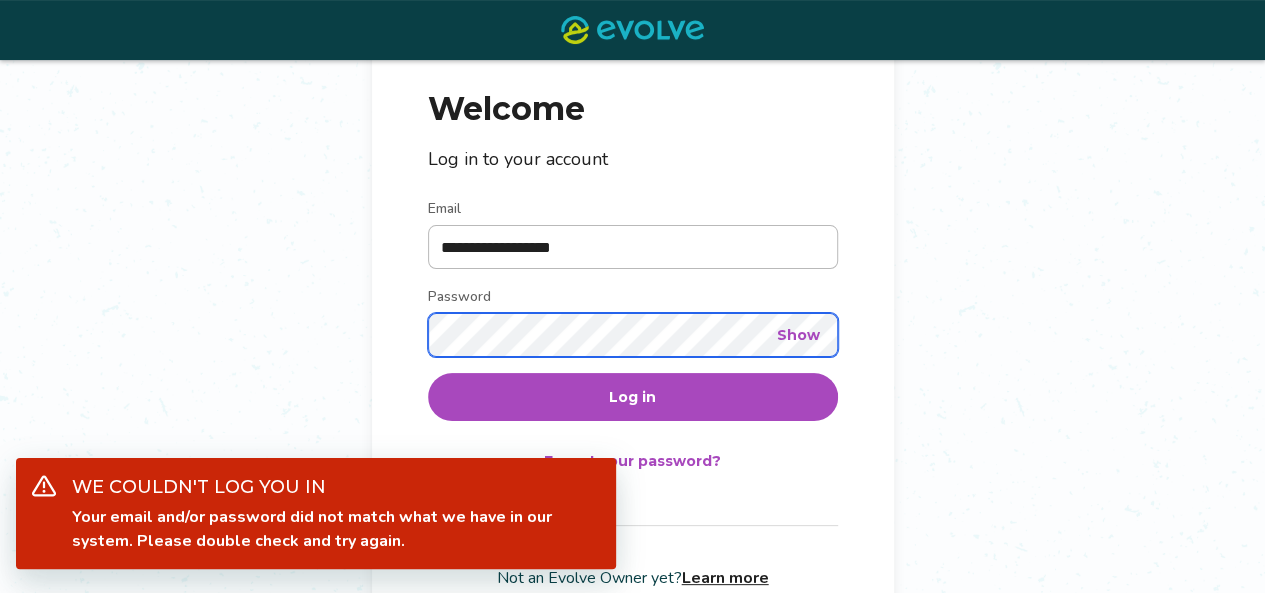 click on "**********" at bounding box center (632, 264) 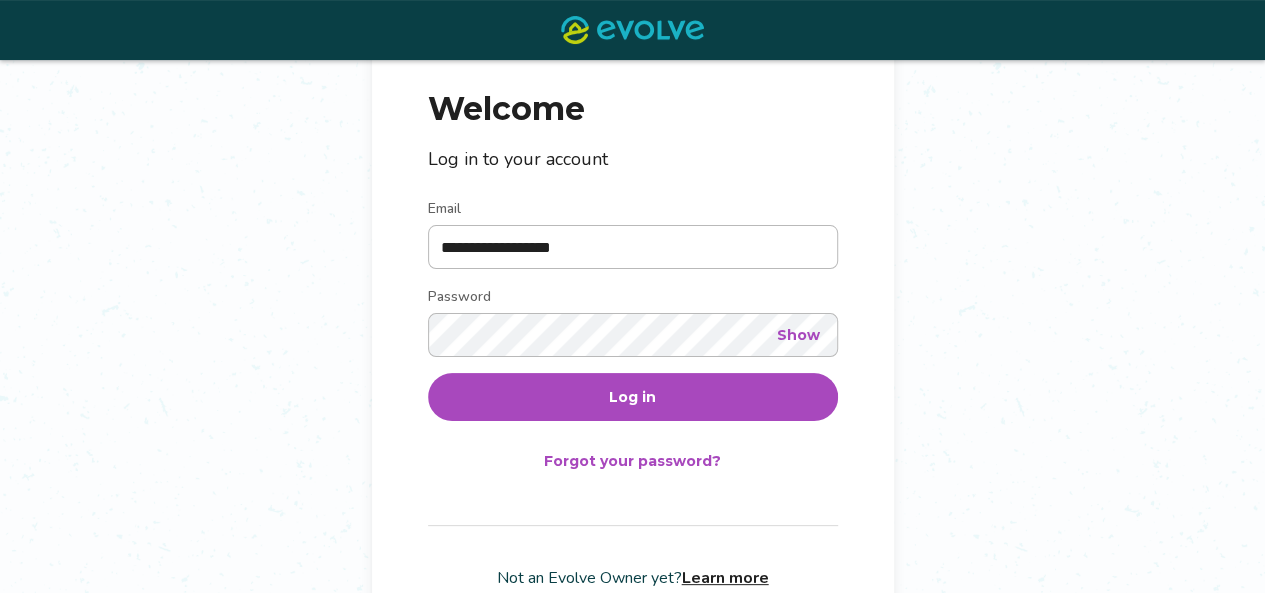 click on "Log in" at bounding box center [633, 397] 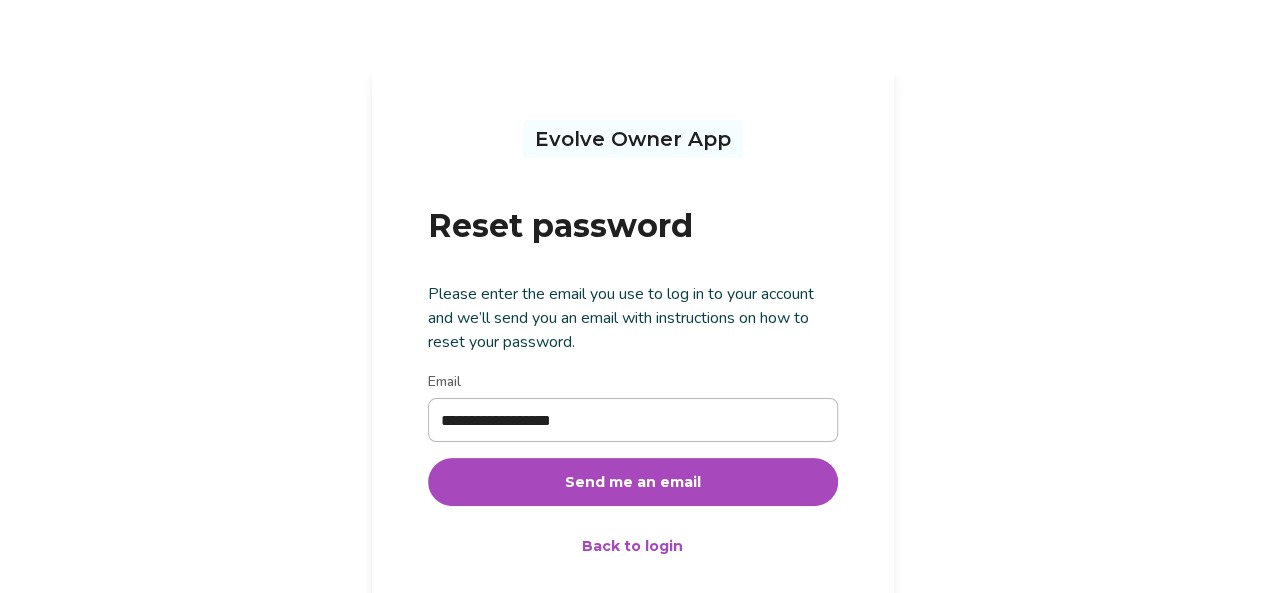 type on "**********" 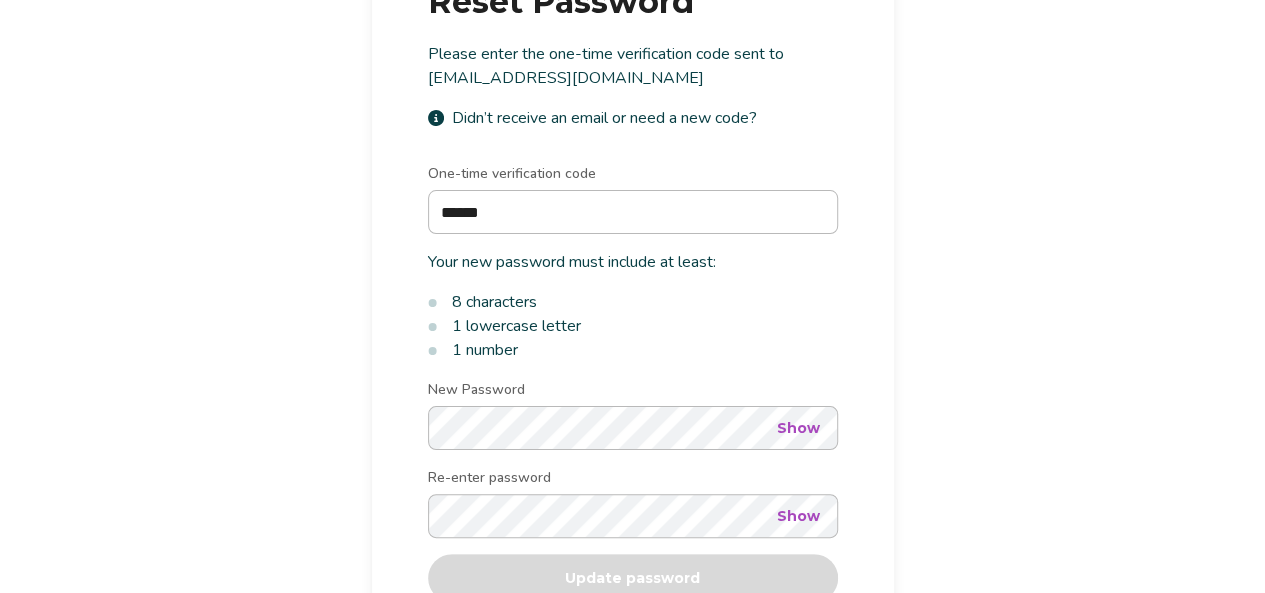 scroll, scrollTop: 226, scrollLeft: 0, axis: vertical 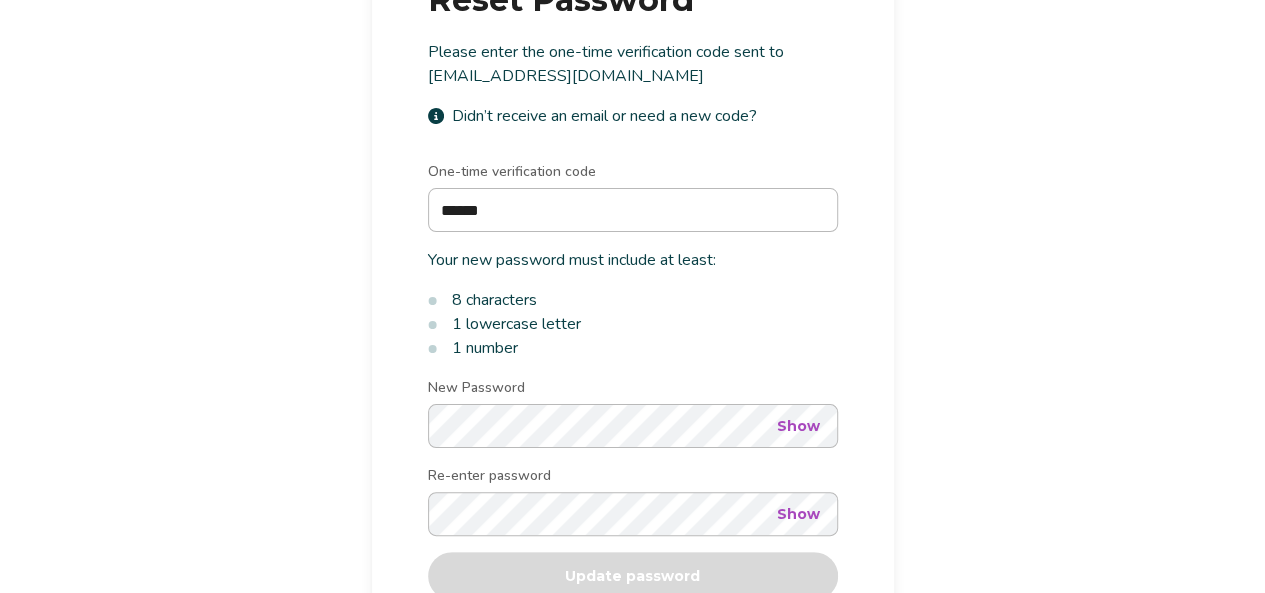 type on "******" 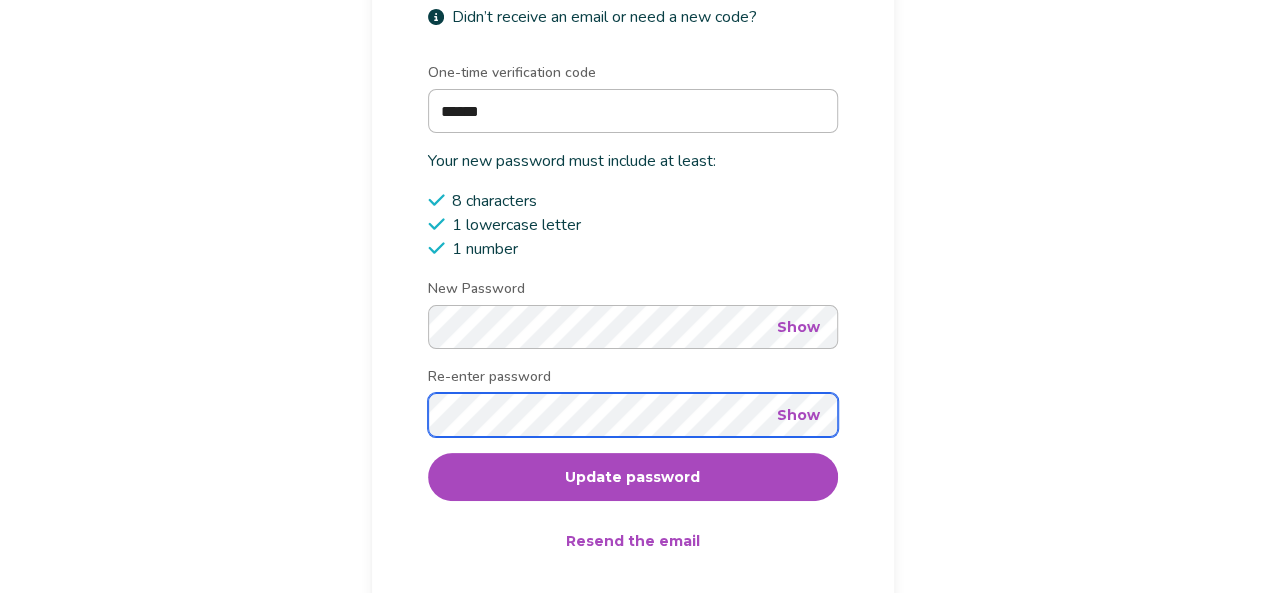scroll, scrollTop: 326, scrollLeft: 0, axis: vertical 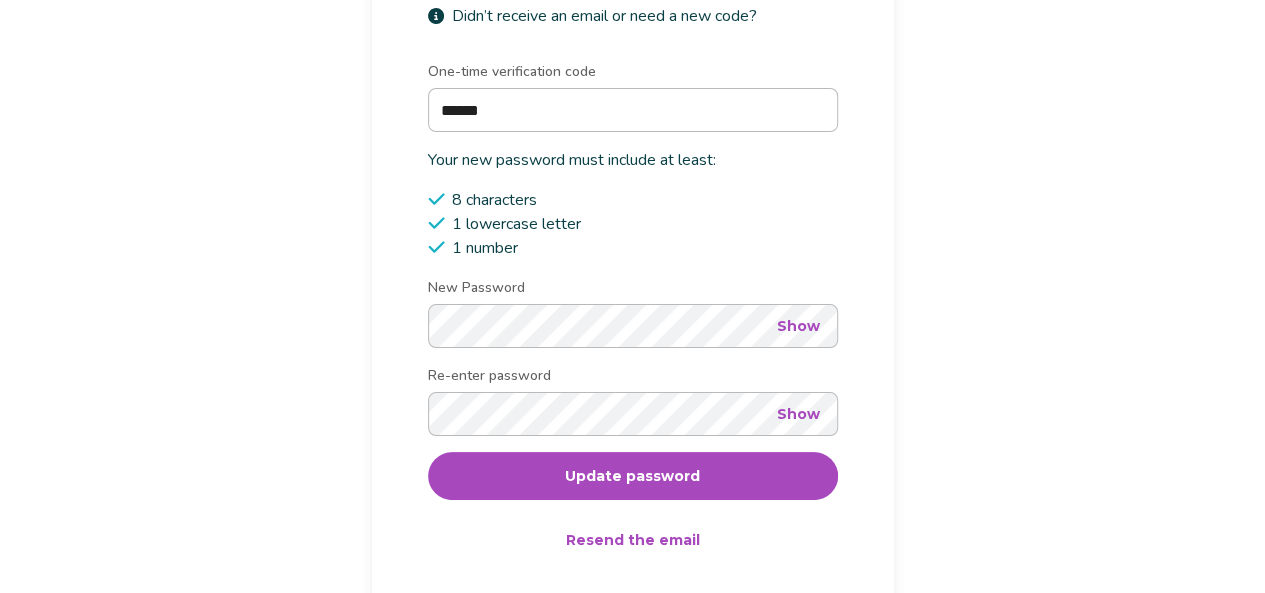 click on "Update password" at bounding box center (633, 476) 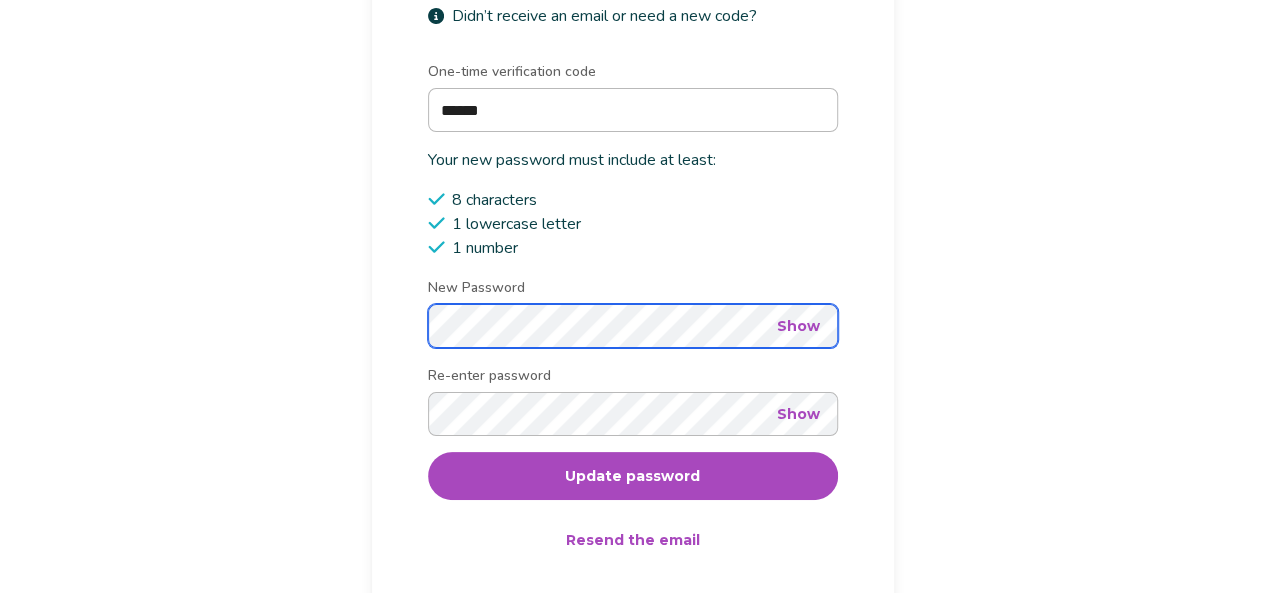 click on "Evolve Owner App Reset Password Please enter the one-time verification code sent to   [EMAIL_ADDRESS][DOMAIN_NAME] Didn’t receive an email or need a new code? One-time verification code   ****** Your new password must include at least: 8 characters 1 lowercase letter 1 number New Password   Show Re-enter password   Show Update password Resend the email Back to login" at bounding box center [632, 227] 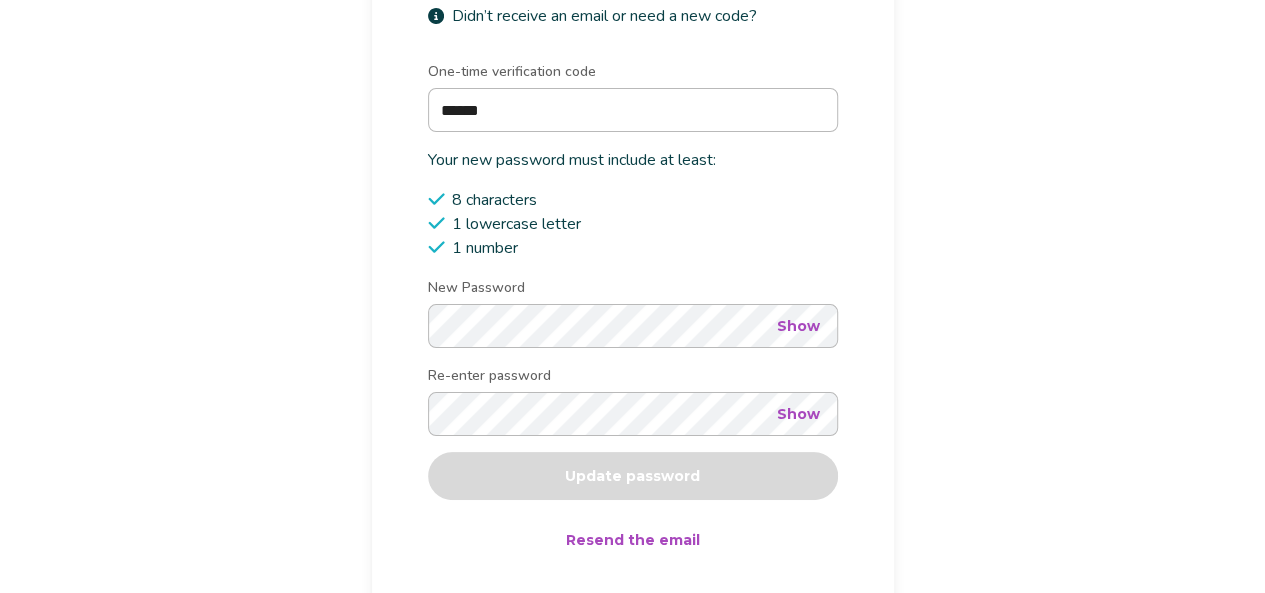 click on "Show" at bounding box center (798, 326) 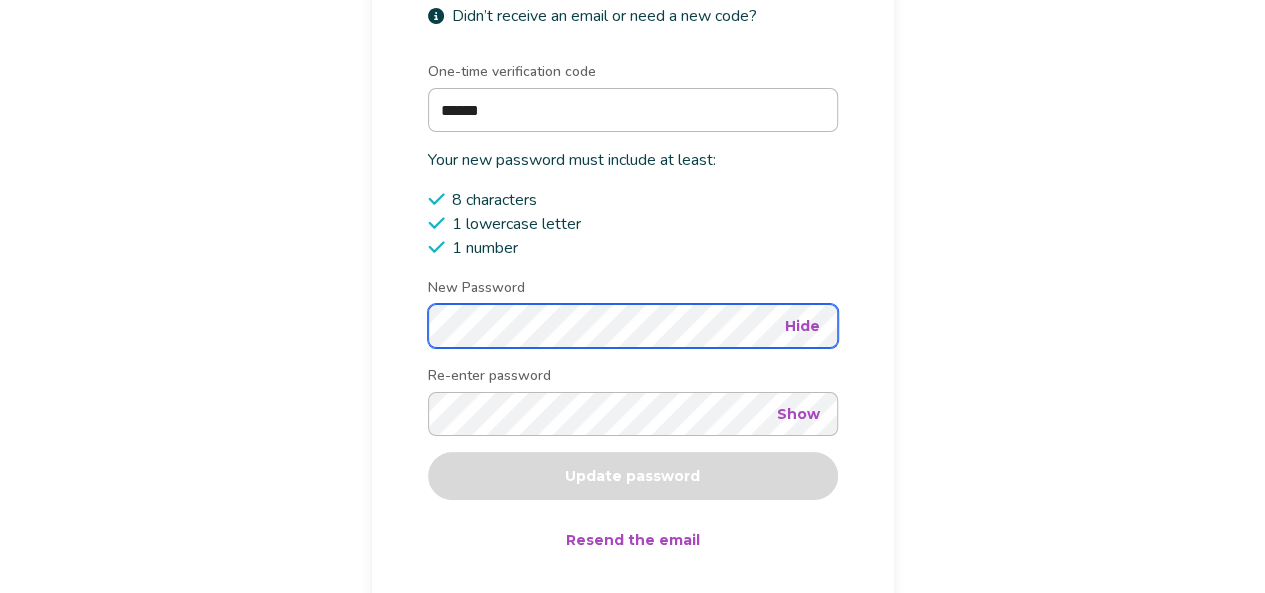 click on "Evolve Owner App Reset Password Please enter the one-time verification code sent to   [EMAIL_ADDRESS][DOMAIN_NAME] Didn’t receive an email or need a new code? One-time verification code   ****** Your new password must include at least: 8 characters 1 lowercase letter 1 number New Password   Hide Re-enter password   Show Update password Resend the email Back to login" at bounding box center (632, 227) 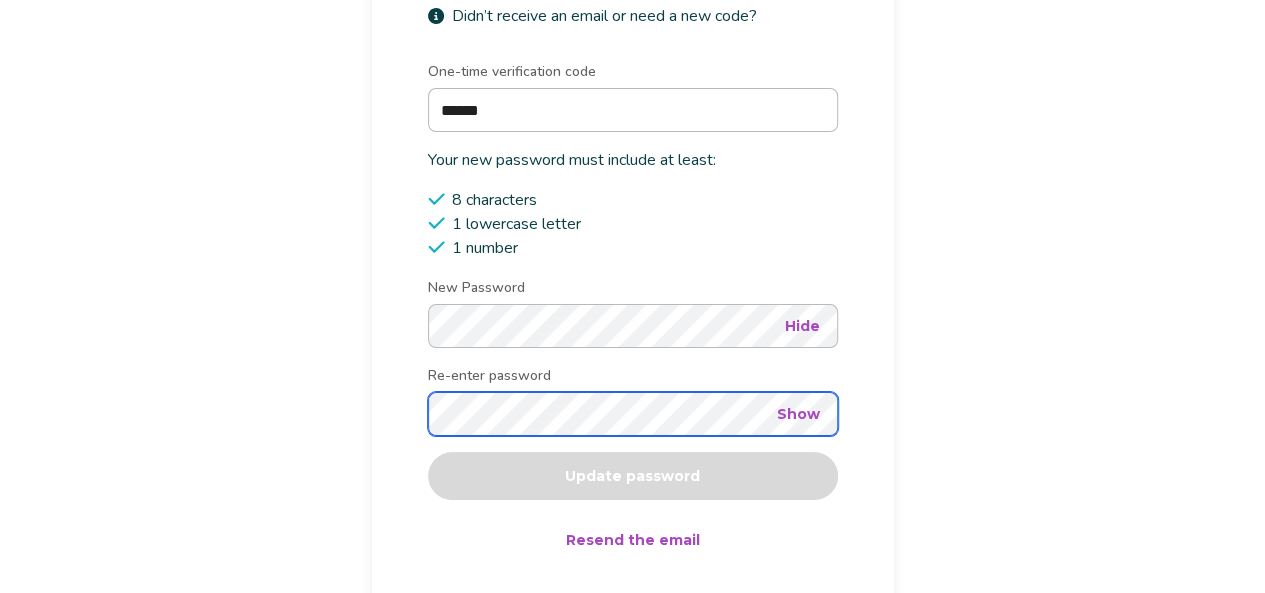 click on "Evolve Owner App Reset Password Please enter the one-time verification code sent to   [EMAIL_ADDRESS][DOMAIN_NAME] Didn’t receive an email or need a new code? One-time verification code   ****** Your new password must include at least: 8 characters 1 lowercase letter 1 number New Password   Hide Re-enter password   Show Update password Resend the email Back to login" at bounding box center (632, 227) 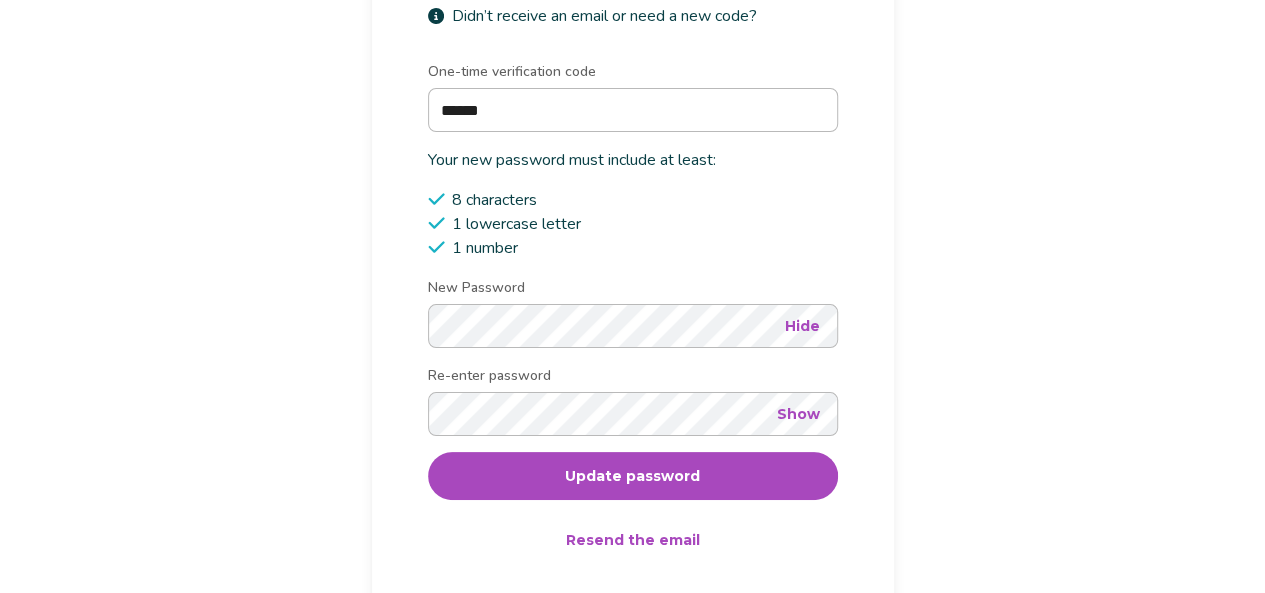 click on "Update password" at bounding box center [632, 476] 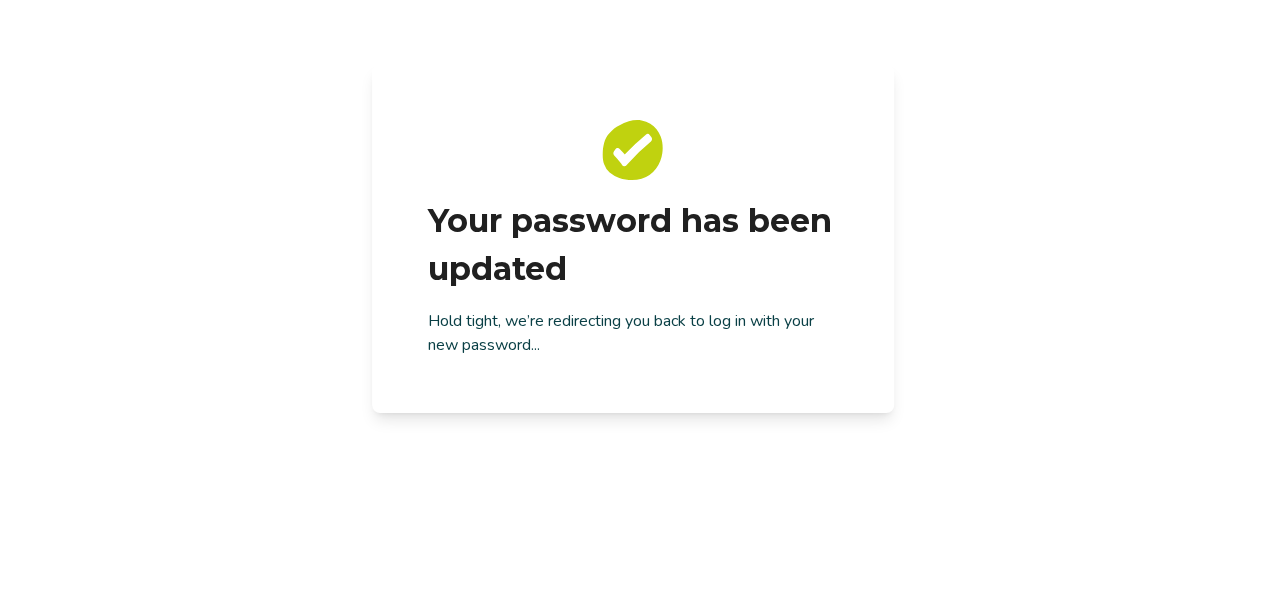 scroll, scrollTop: 0, scrollLeft: 0, axis: both 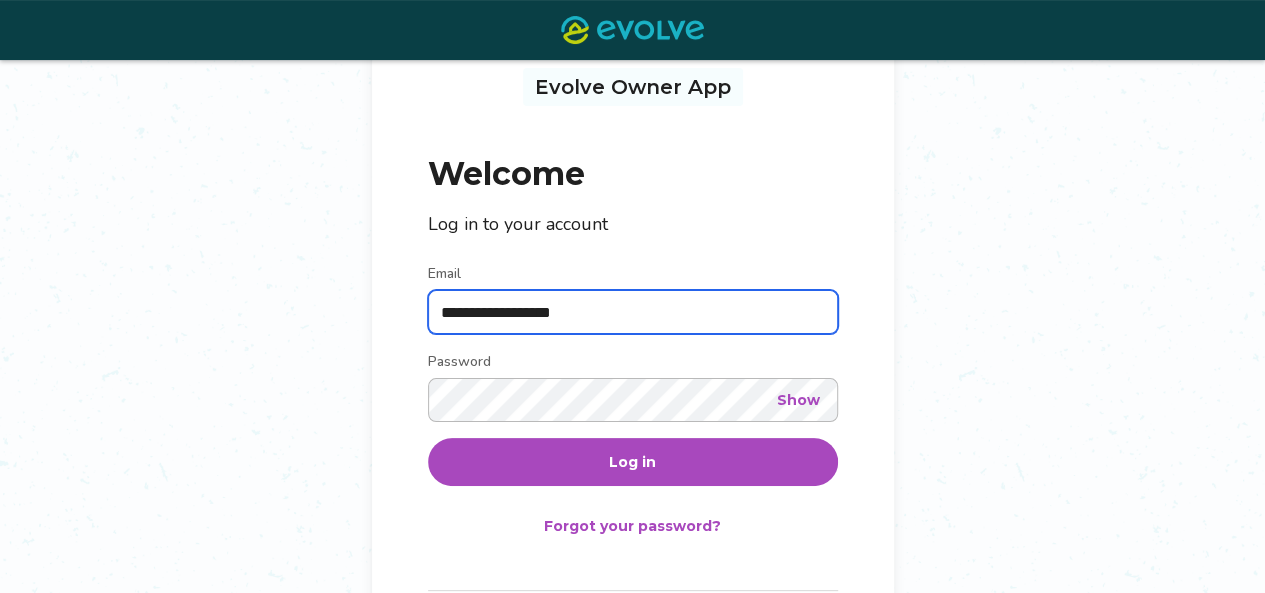 type on "**********" 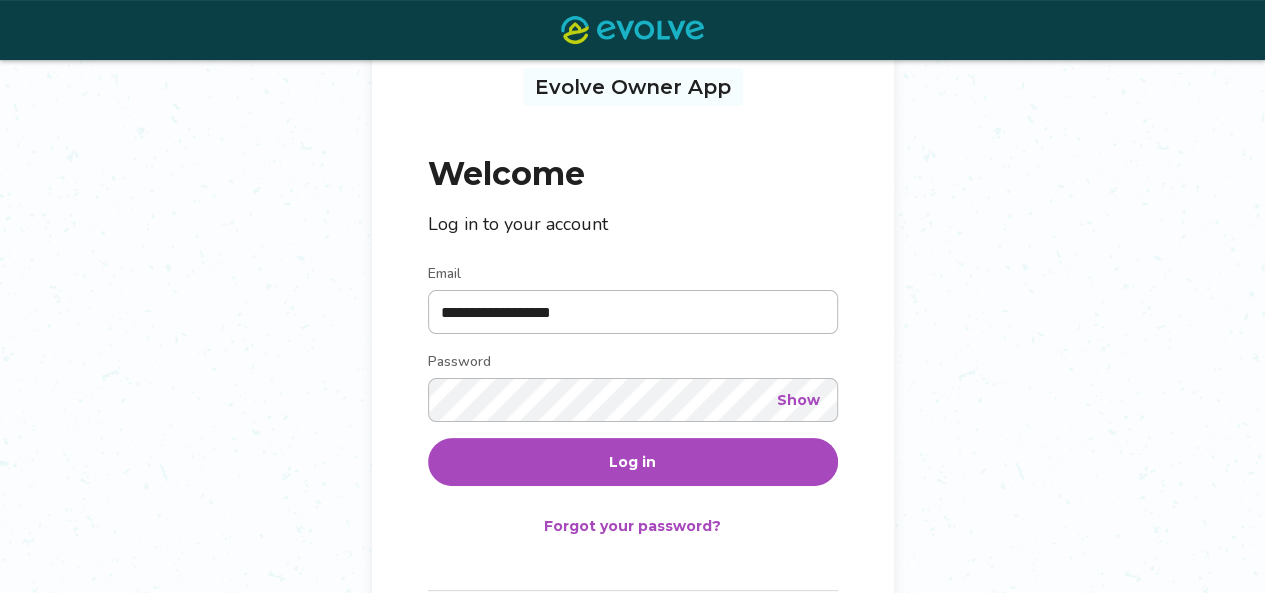 click on "Log in" at bounding box center [633, 462] 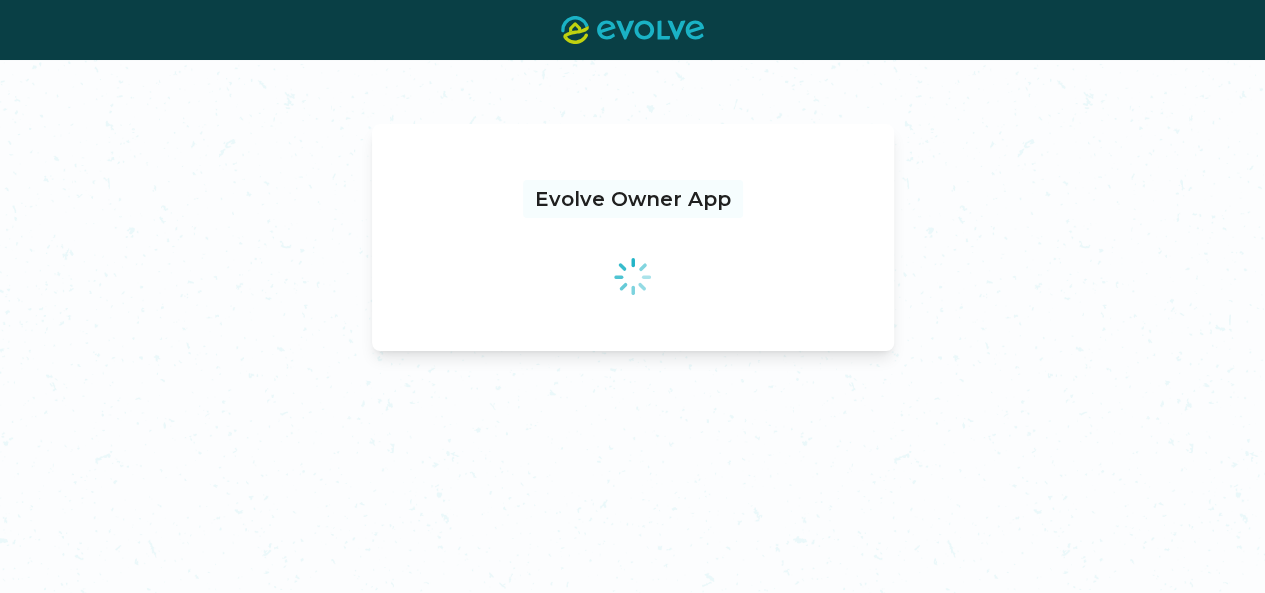 scroll, scrollTop: 0, scrollLeft: 0, axis: both 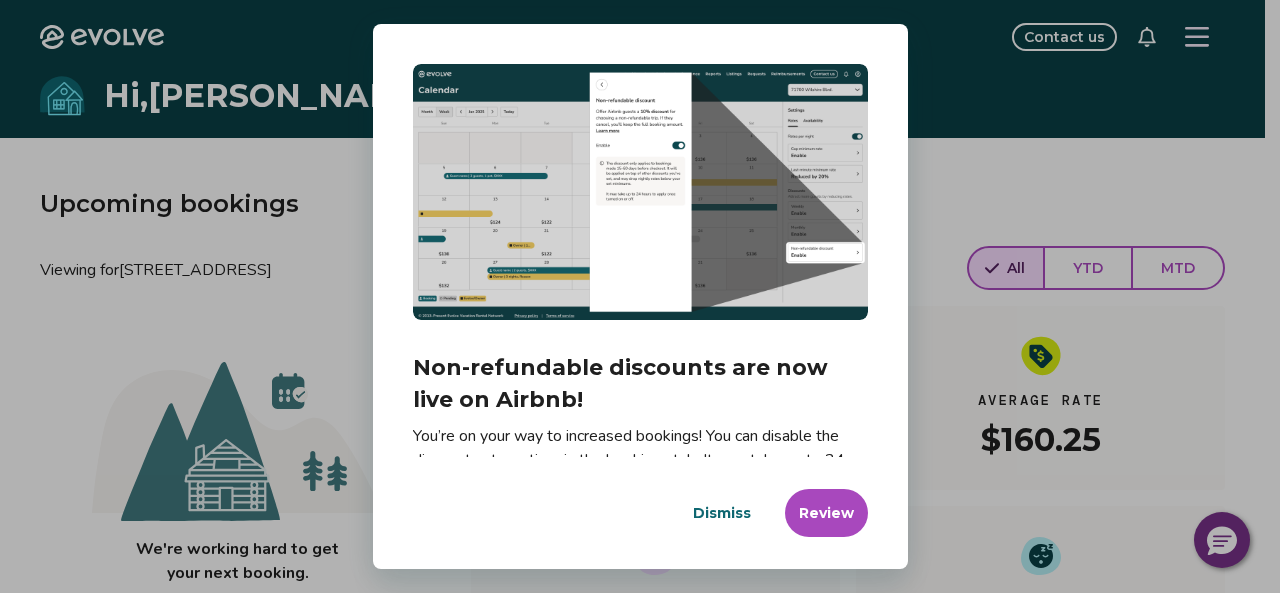 click on "Dismiss" at bounding box center [722, 513] 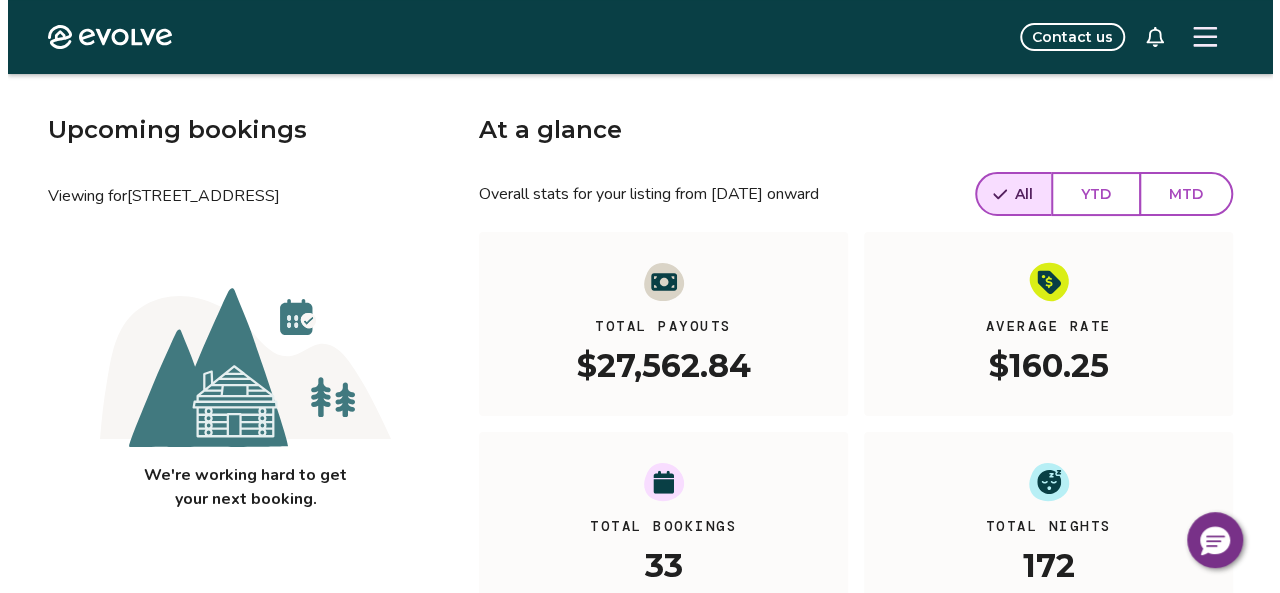 scroll, scrollTop: 14, scrollLeft: 0, axis: vertical 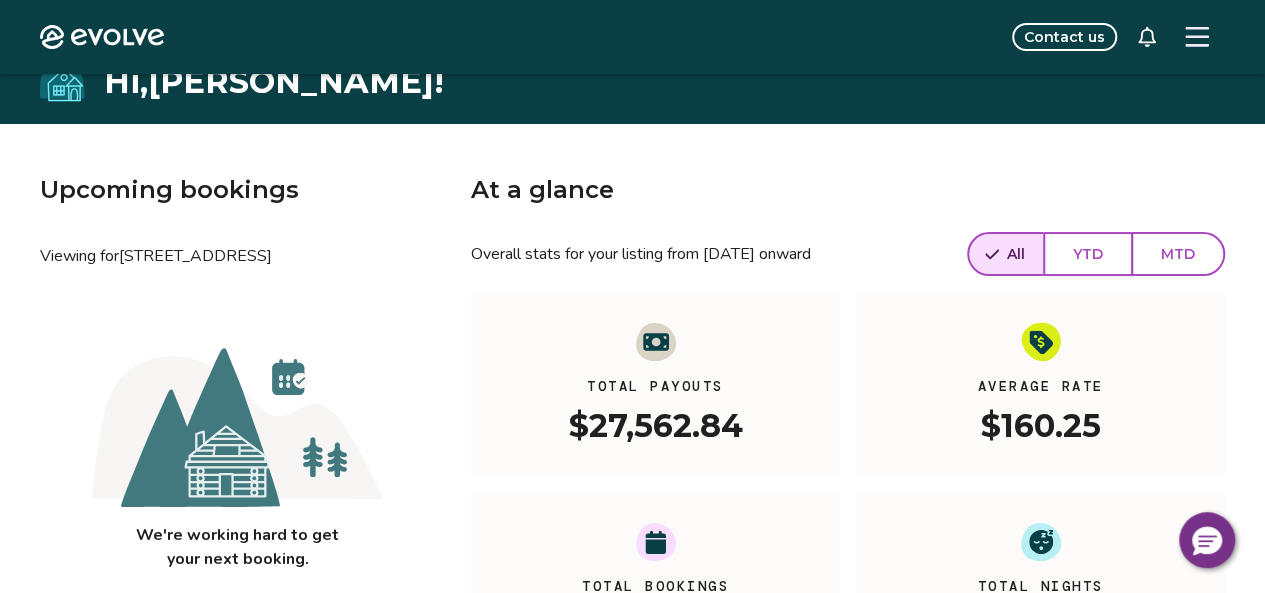 click at bounding box center [1197, 37] 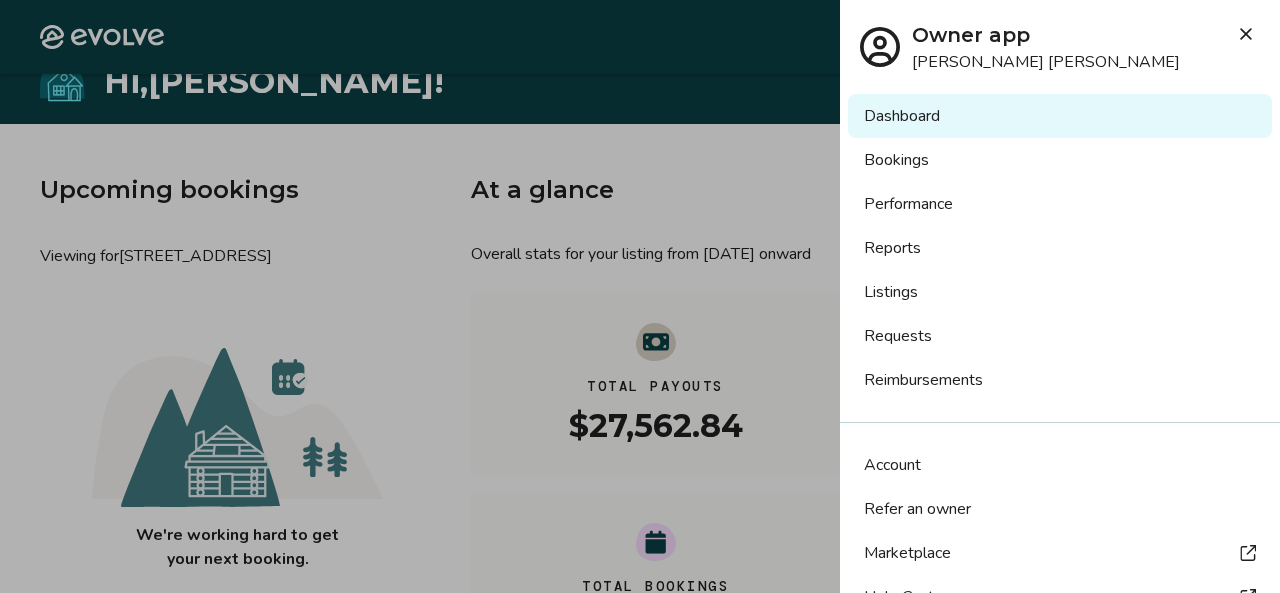 click on "Listings" at bounding box center [1060, 292] 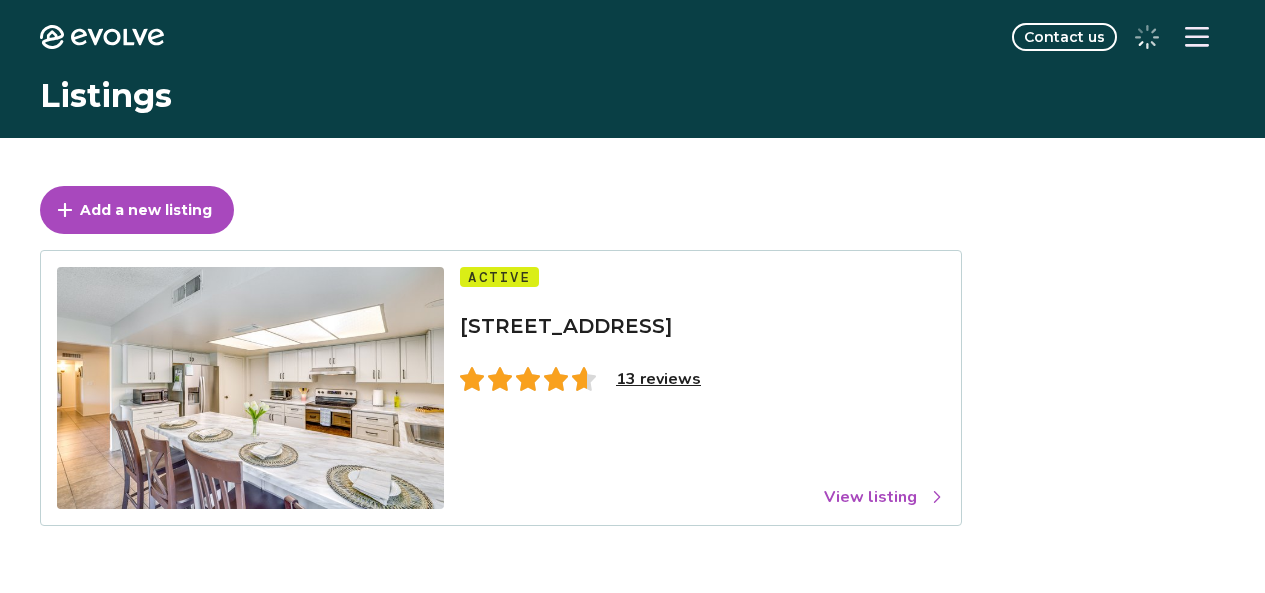 scroll, scrollTop: 0, scrollLeft: 0, axis: both 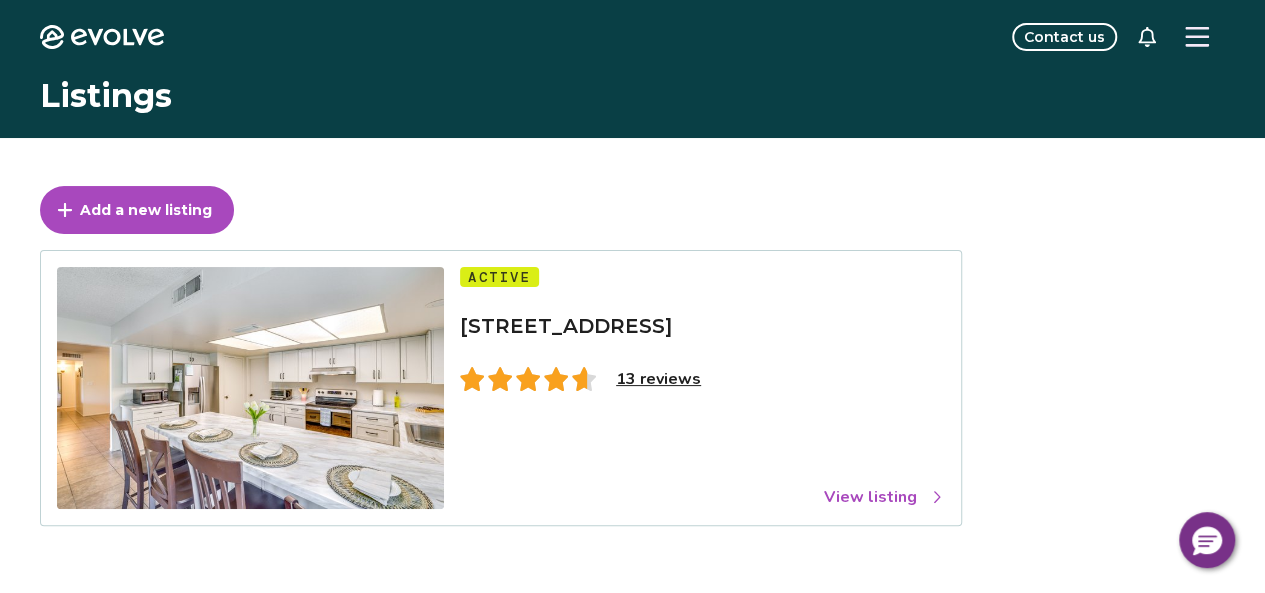 click on "13 reviews" at bounding box center (658, 379) 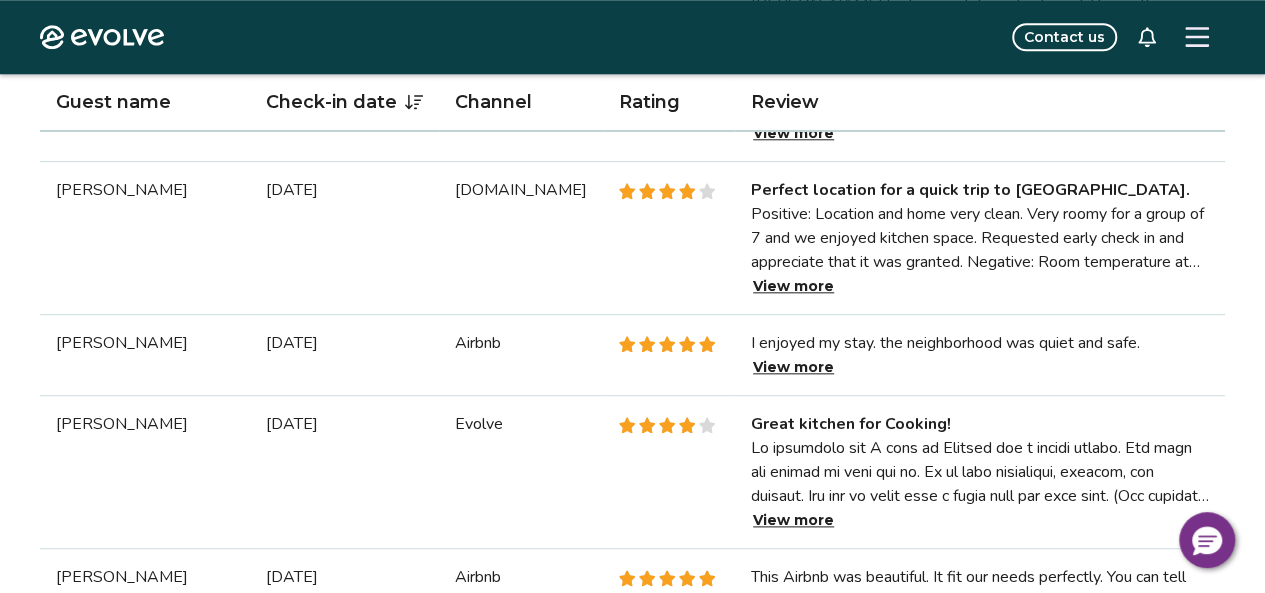 scroll, scrollTop: 964, scrollLeft: 0, axis: vertical 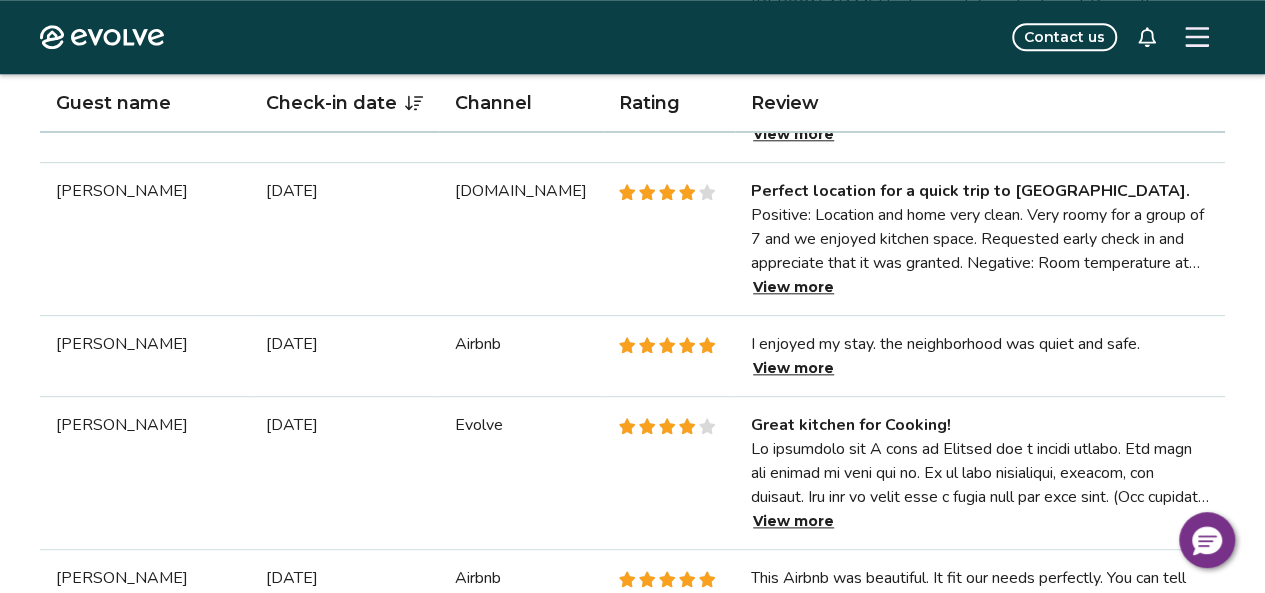 click on "View more" at bounding box center [793, 287] 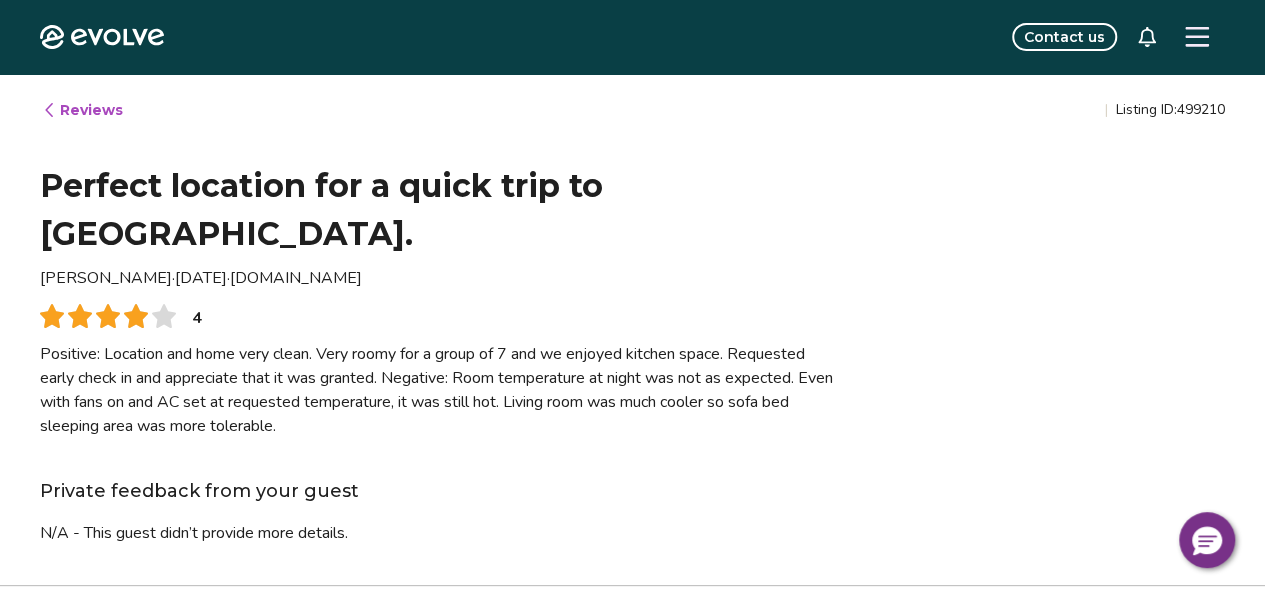 type on "*" 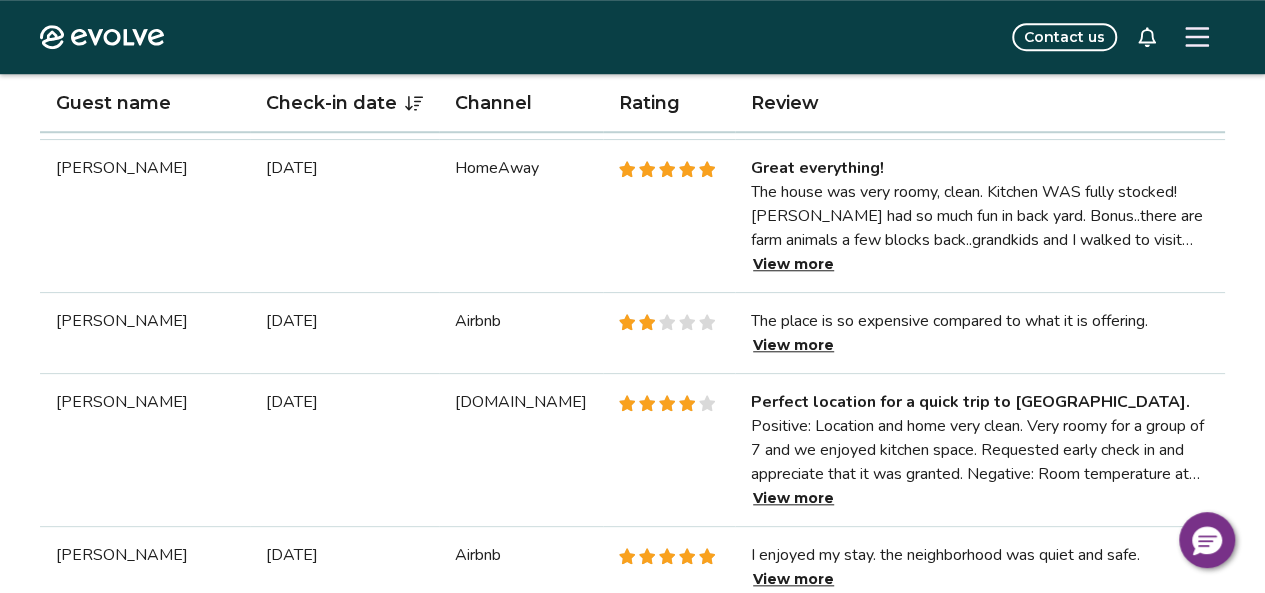 scroll, scrollTop: 756, scrollLeft: 0, axis: vertical 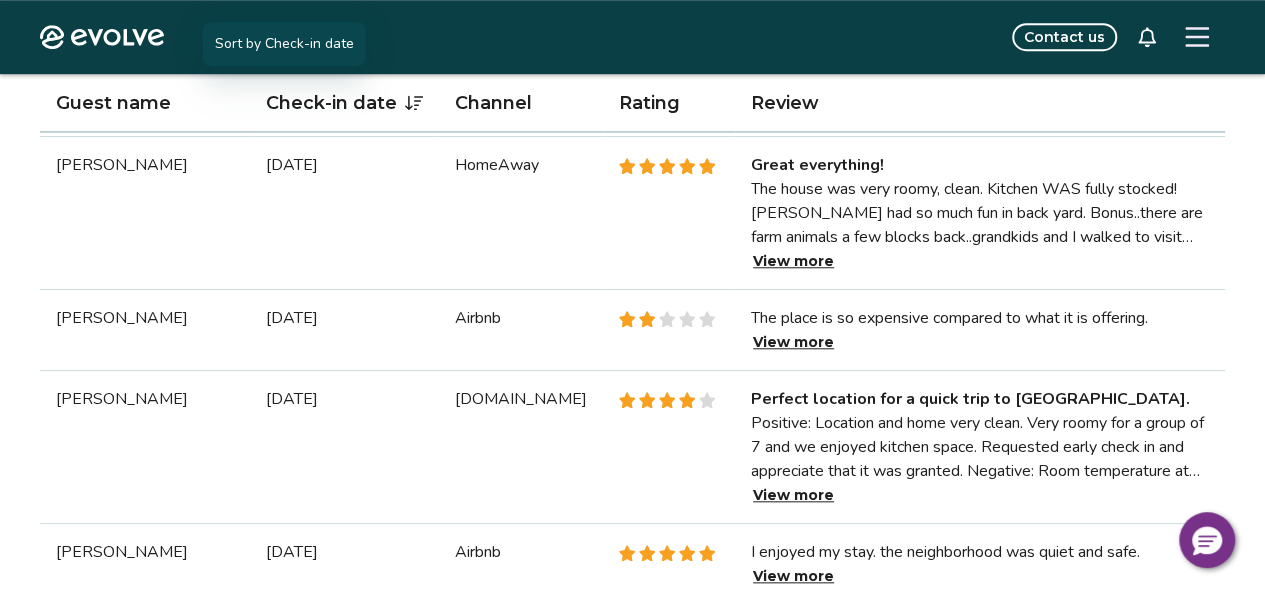 click 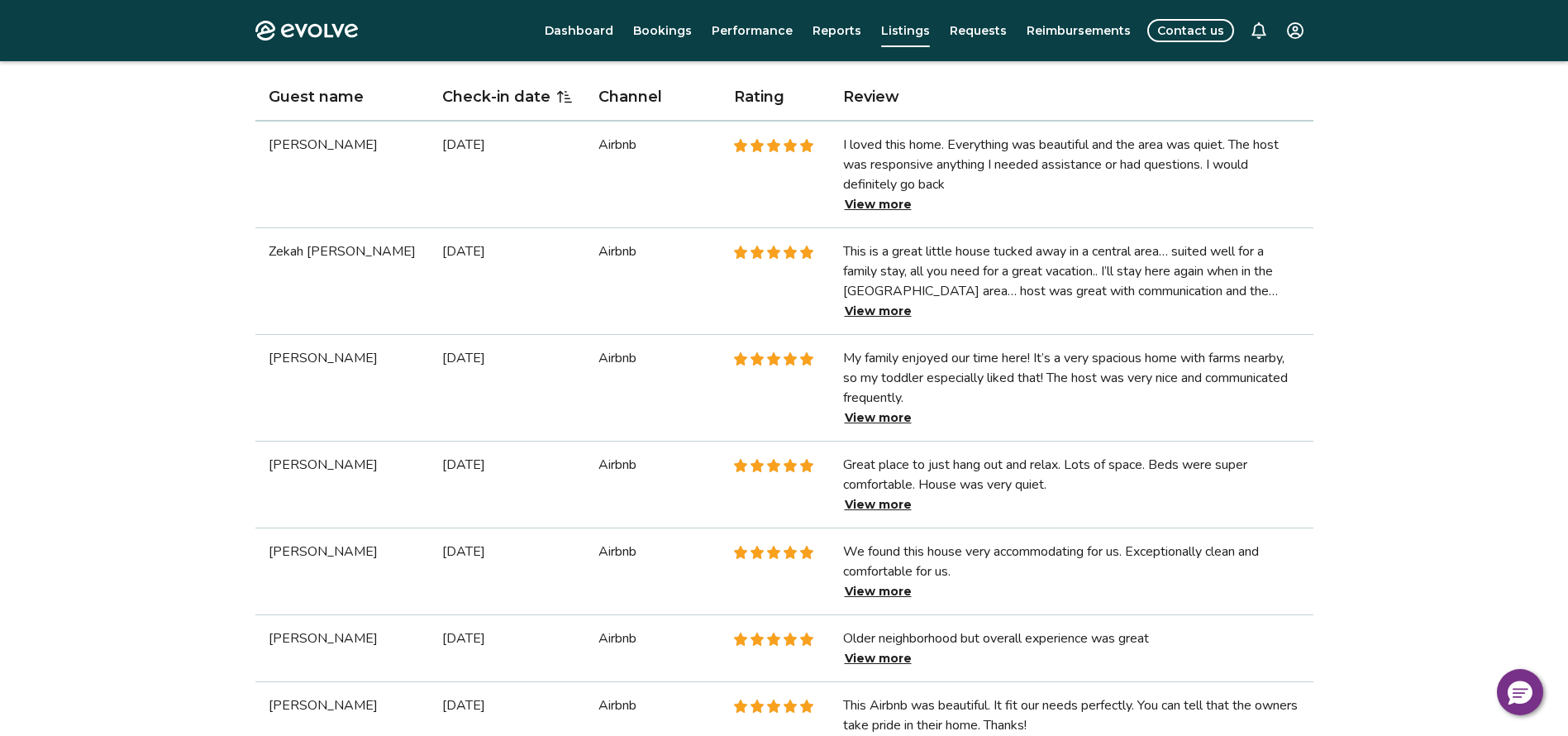 scroll, scrollTop: 519, scrollLeft: 0, axis: vertical 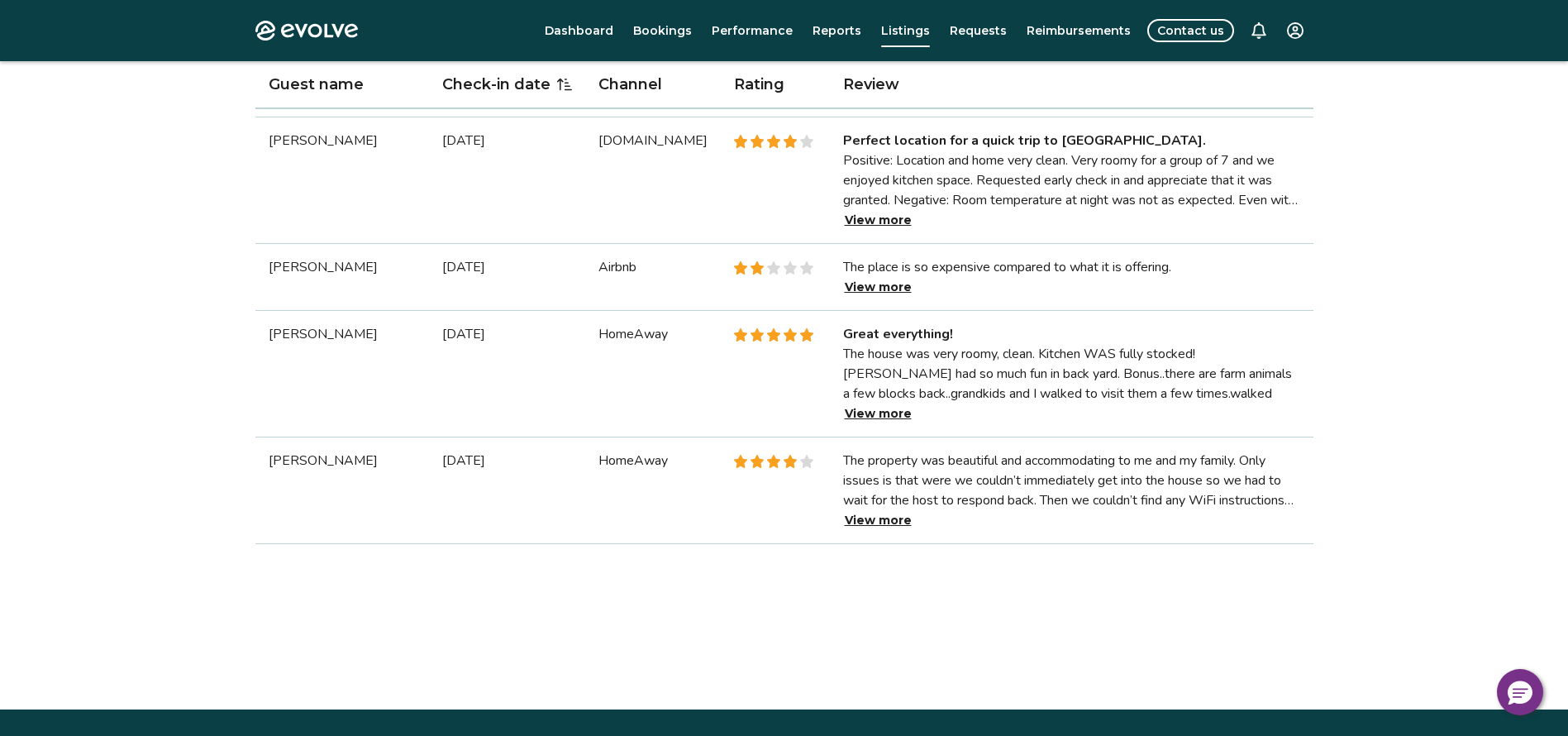 click on "Evolve Dashboard Bookings Performance Reports Listings Requests Reimbursements Contact us Listings Listing ID:  499210 Add a property name Edit property name 5231 W Ironwood Dr Glendale, Arizona, 85302, United States Overview Reviews Amenities Rates, policies, & fees Licenses Your average rating 4.54 Based on 13 total reviews Filter By  Check-in date Channel Rating Showing 13 reviews for all time Guest name Check-in date Channel Rating Review Marian Cobba Sep 23, 2023 Airbnb I loved this home. Everything was beautiful and the area was quiet. The host was responsive anything I needed assistance or had questions. I would definitely go back View more Zekah Crook Nov 22, 2023 Airbnb This is a great little house tucked away in a central area… suited well for a family stay, all you need for a great vacation.. I’ll stay here again when in the Phoenix area… host was great with communication and the property is all that it claims to be.. View more Elizabeth Barr Jan 2, 2024 Airbnb View more Christy West Airbnb |" at bounding box center (784, -295) 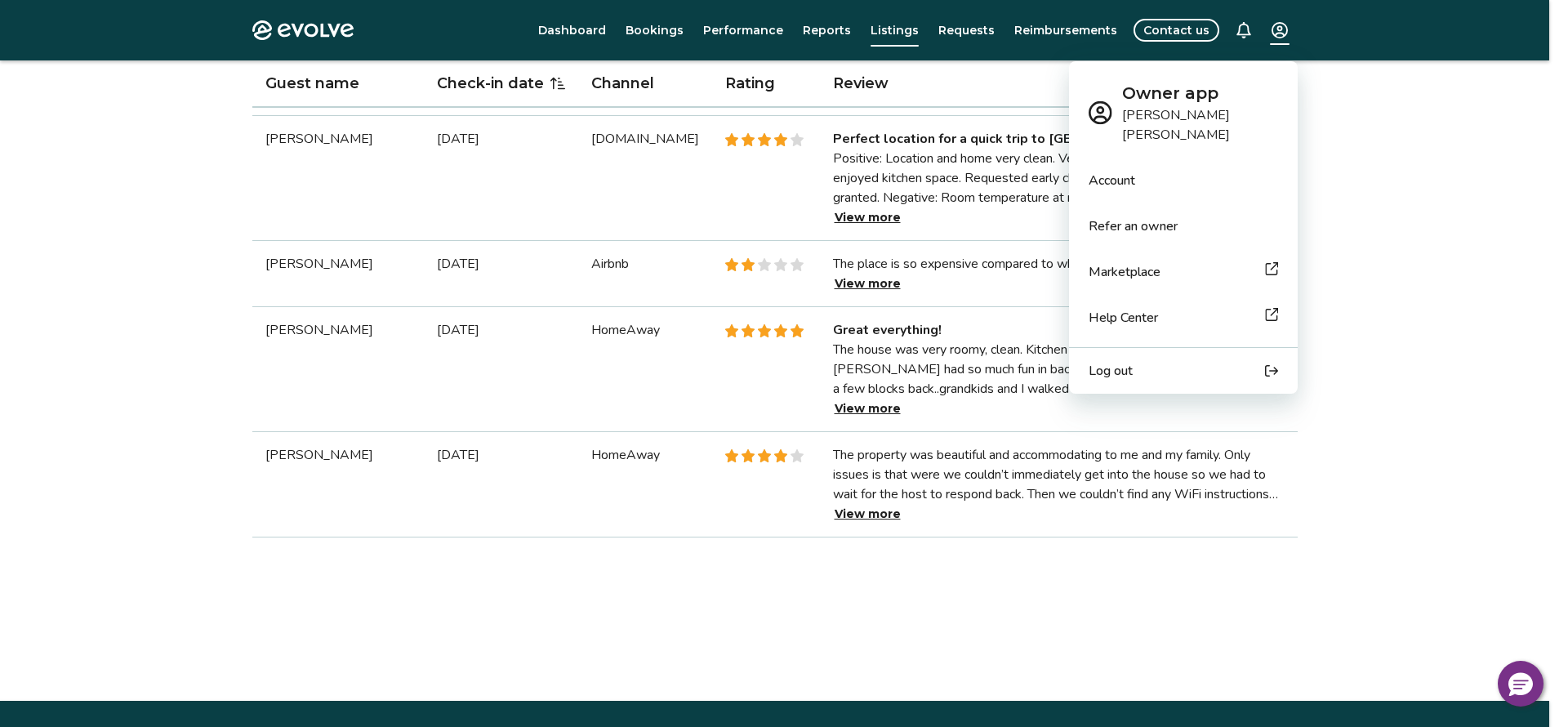 click on "Log out" at bounding box center (1183, 371) 